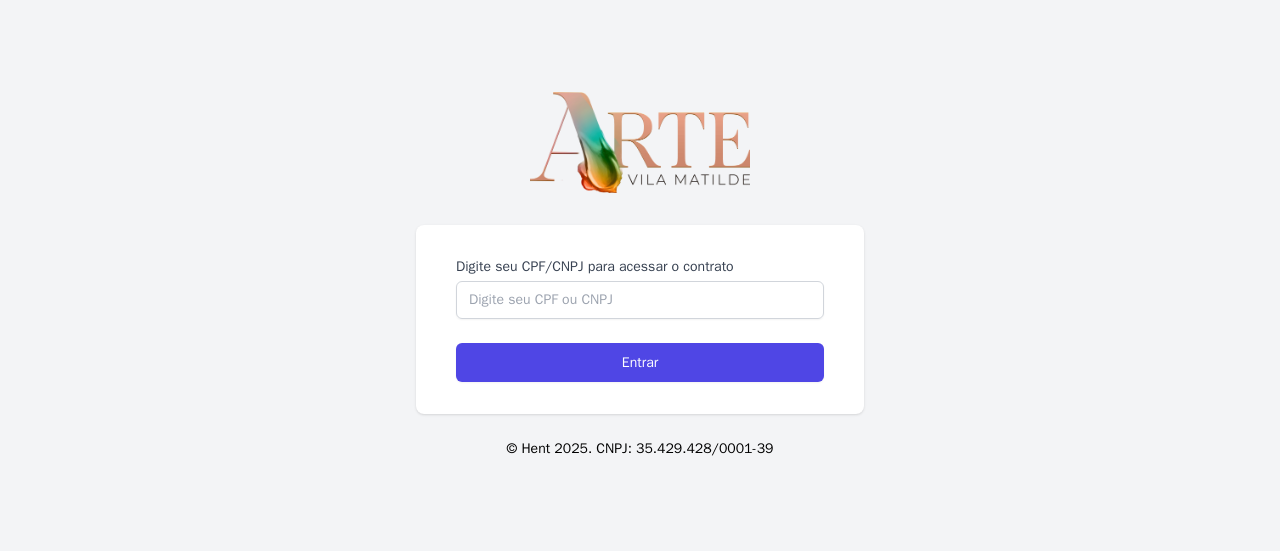 scroll, scrollTop: 0, scrollLeft: 0, axis: both 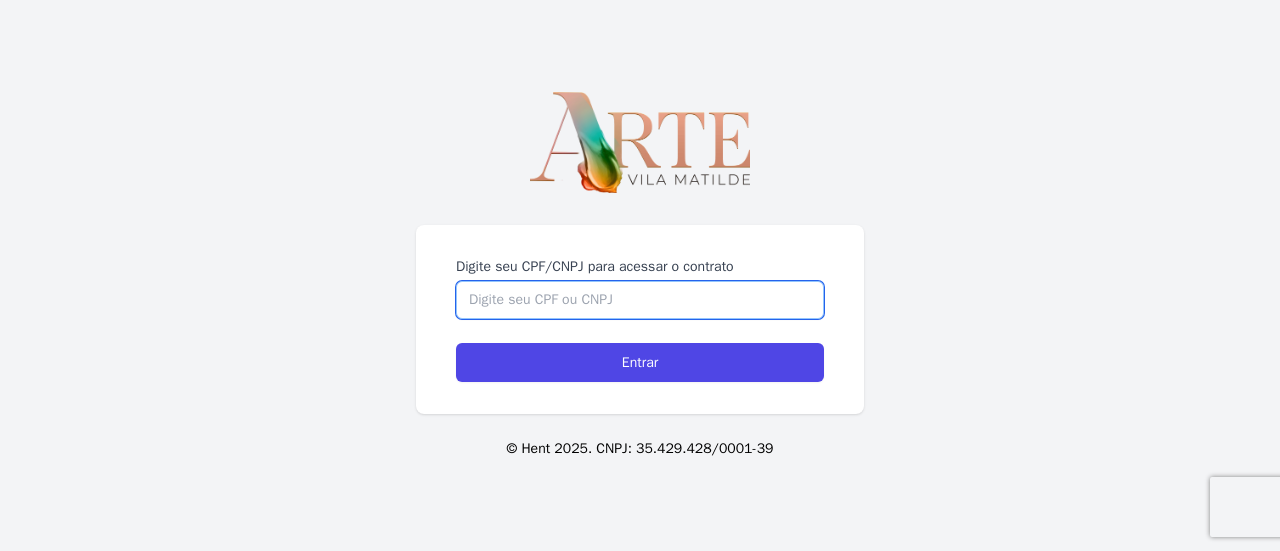 click on "Digite seu CPF/CNPJ para acessar o contrato" at bounding box center [640, 300] 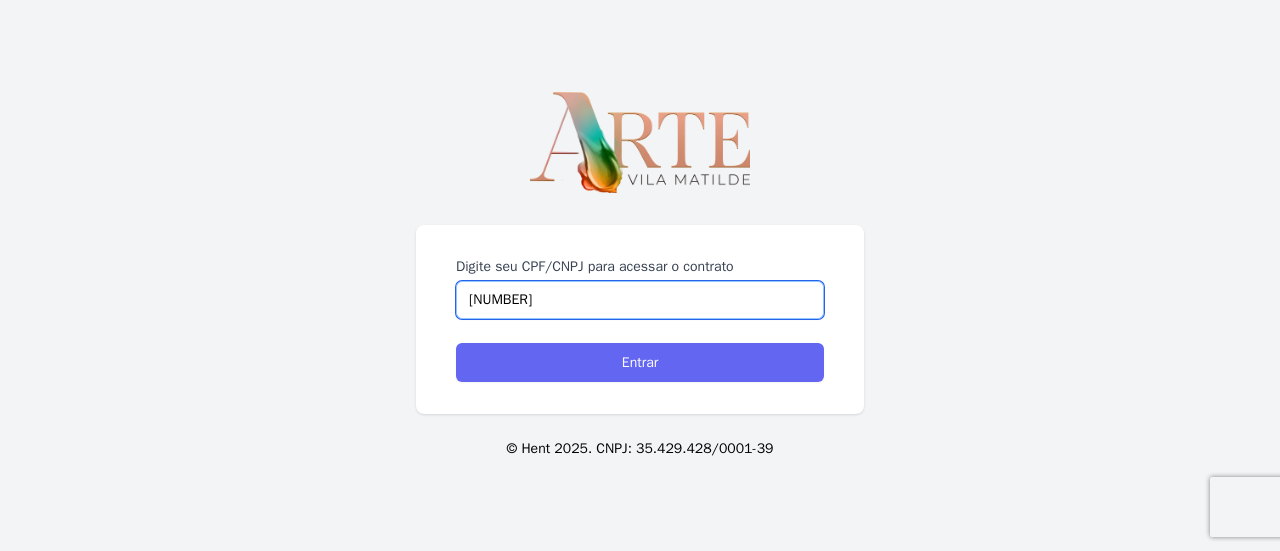 type on "42701989825" 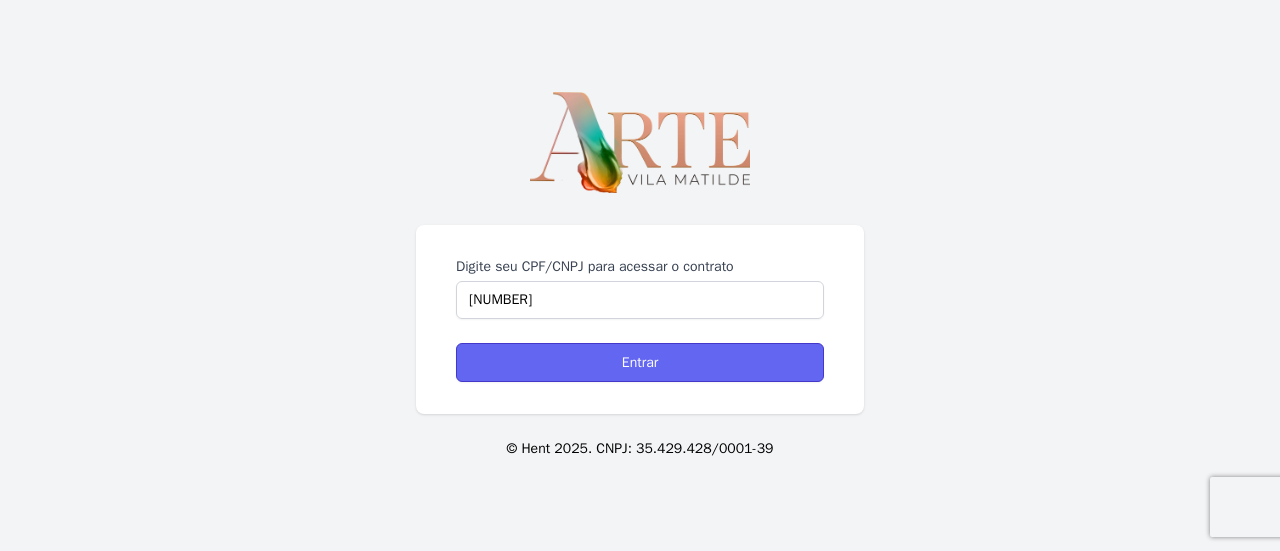 click on "Entrar" at bounding box center [640, 362] 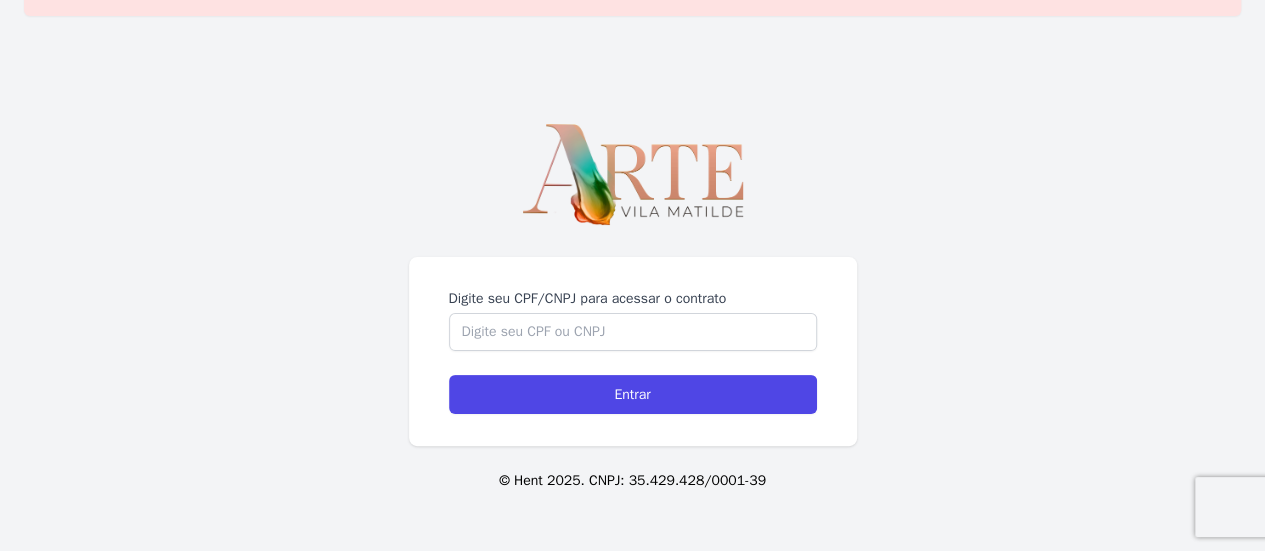 scroll, scrollTop: 68, scrollLeft: 0, axis: vertical 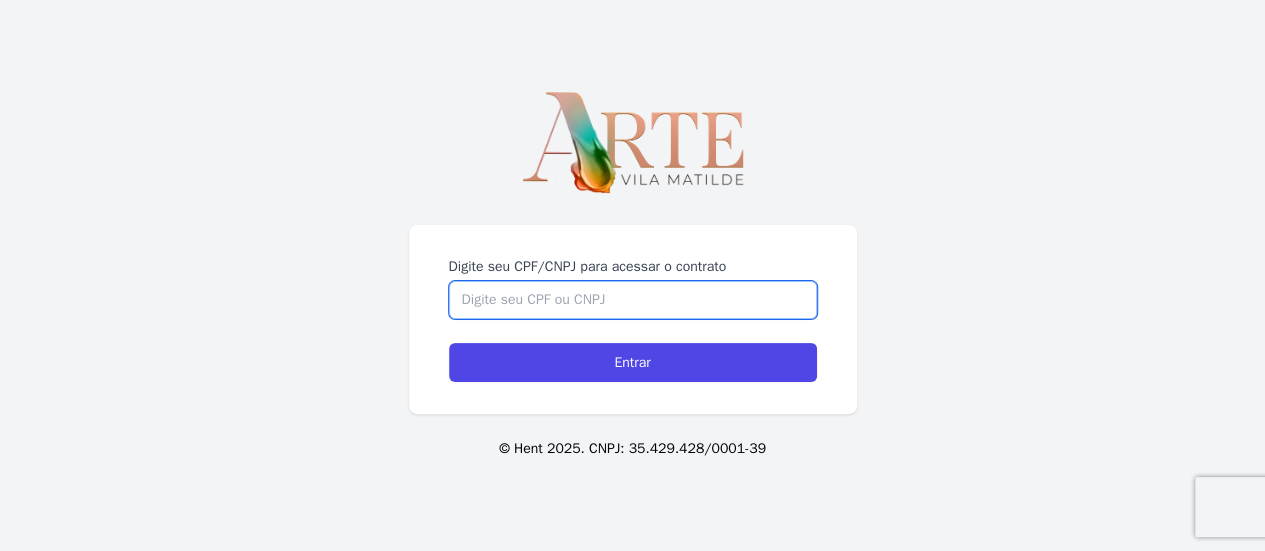 click on "Digite seu CPF/CNPJ para acessar o contrato" at bounding box center (633, 300) 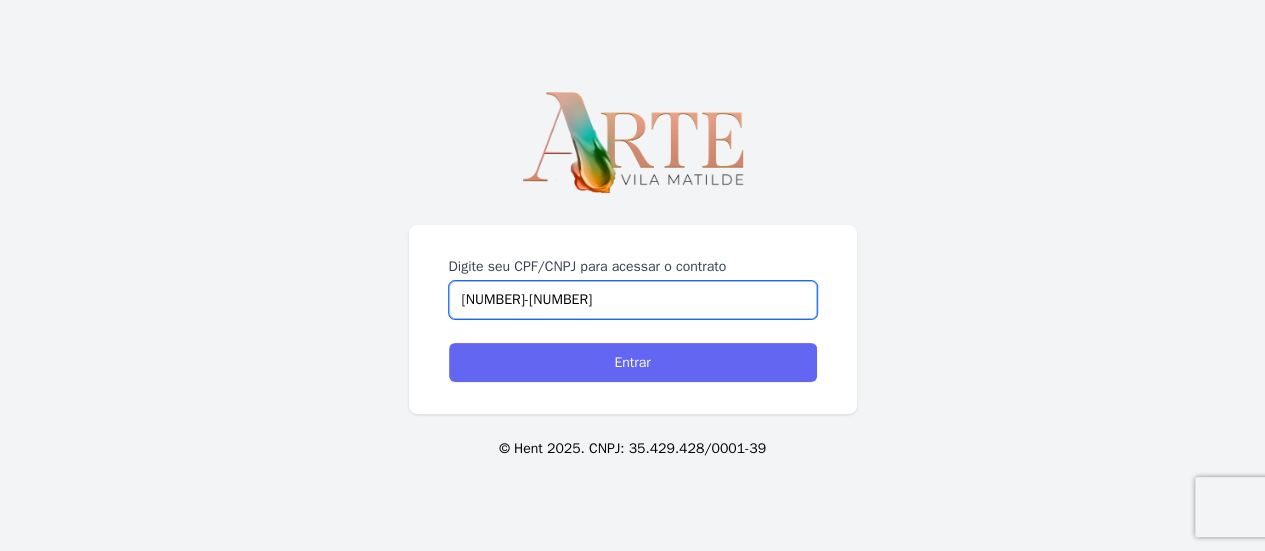 type on "427.019.989-25" 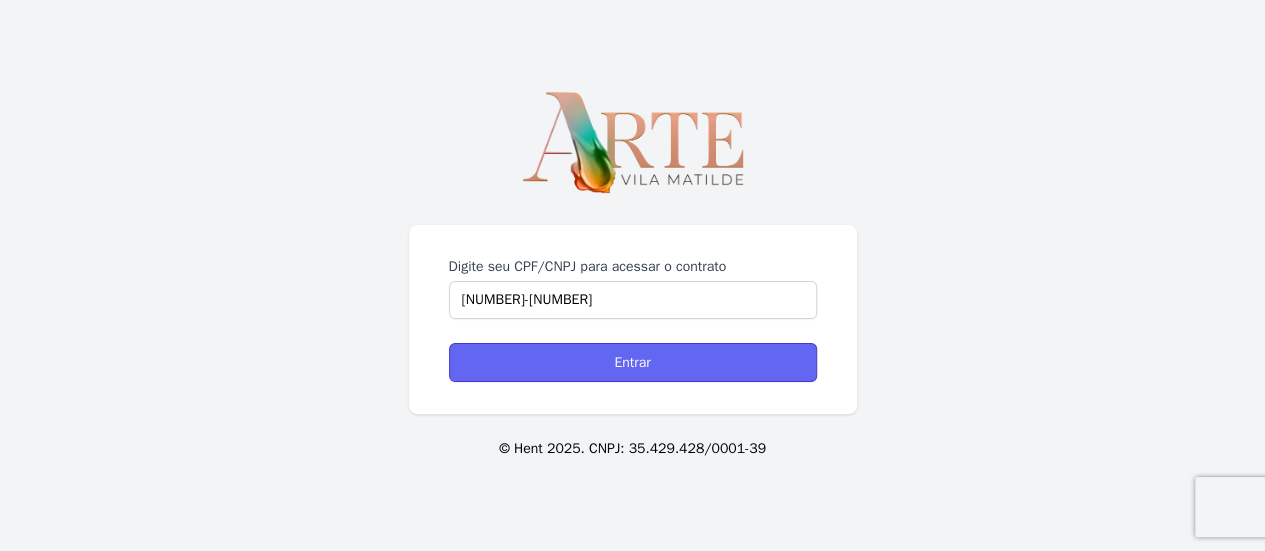 click on "Entrar" at bounding box center [633, 362] 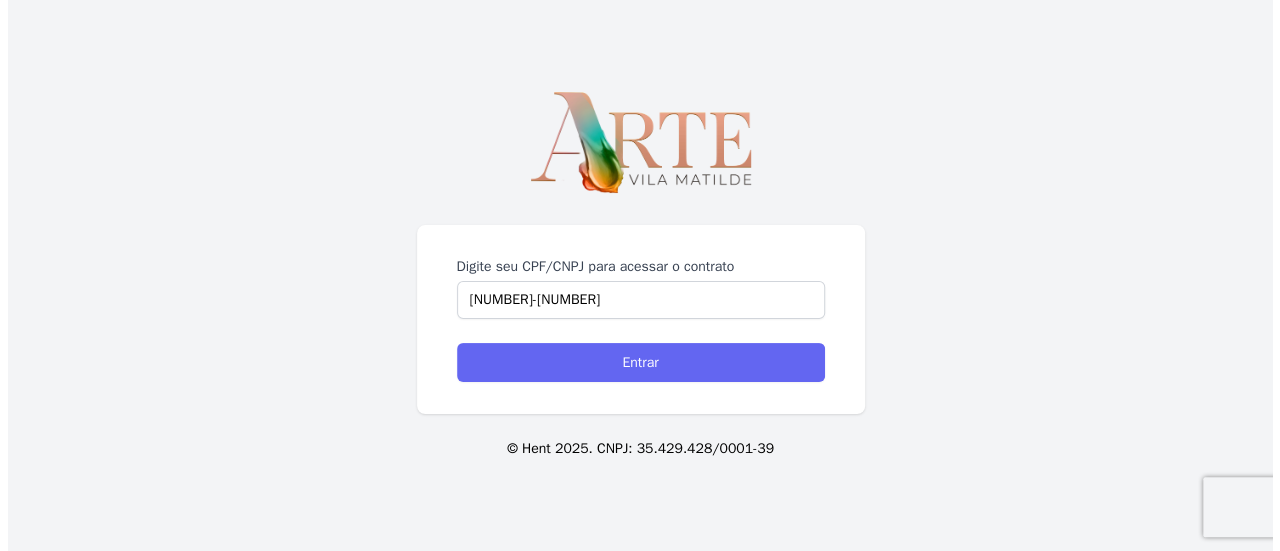 scroll, scrollTop: 0, scrollLeft: 0, axis: both 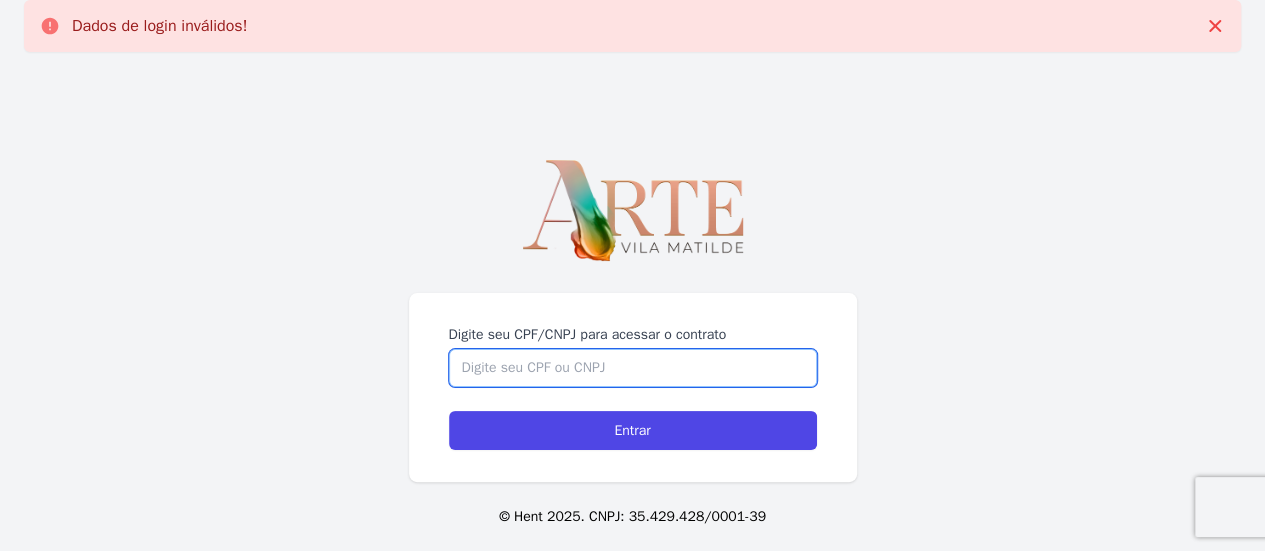 click on "Digite seu CPF/CNPJ para acessar o contrato" at bounding box center [633, 368] 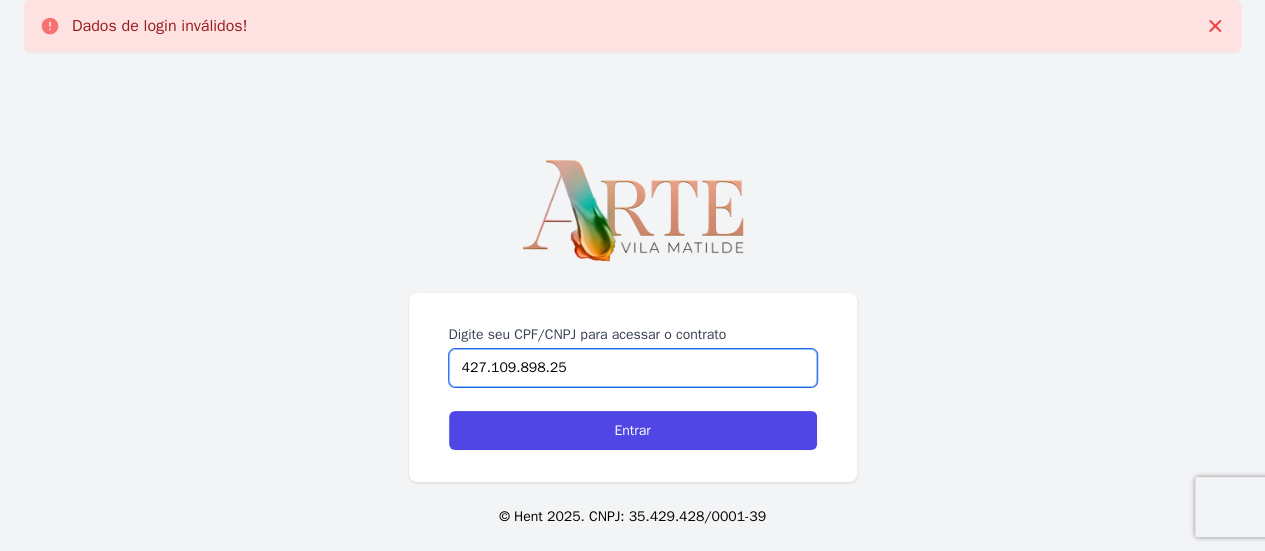 click on "427.109.898.25" at bounding box center (633, 368) 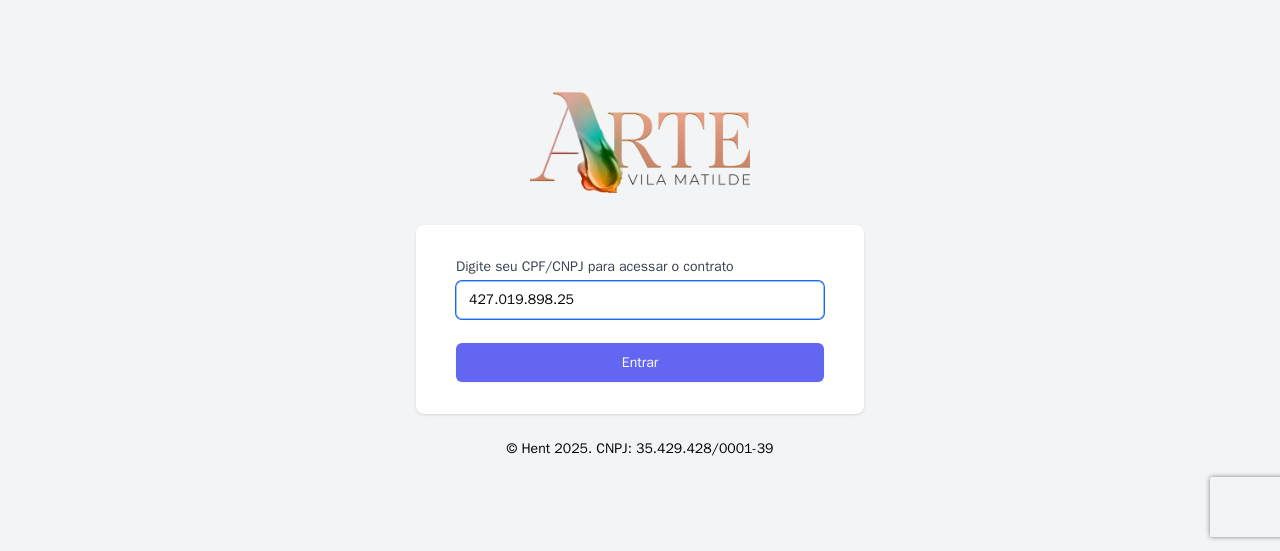 type on "427.019.898.25" 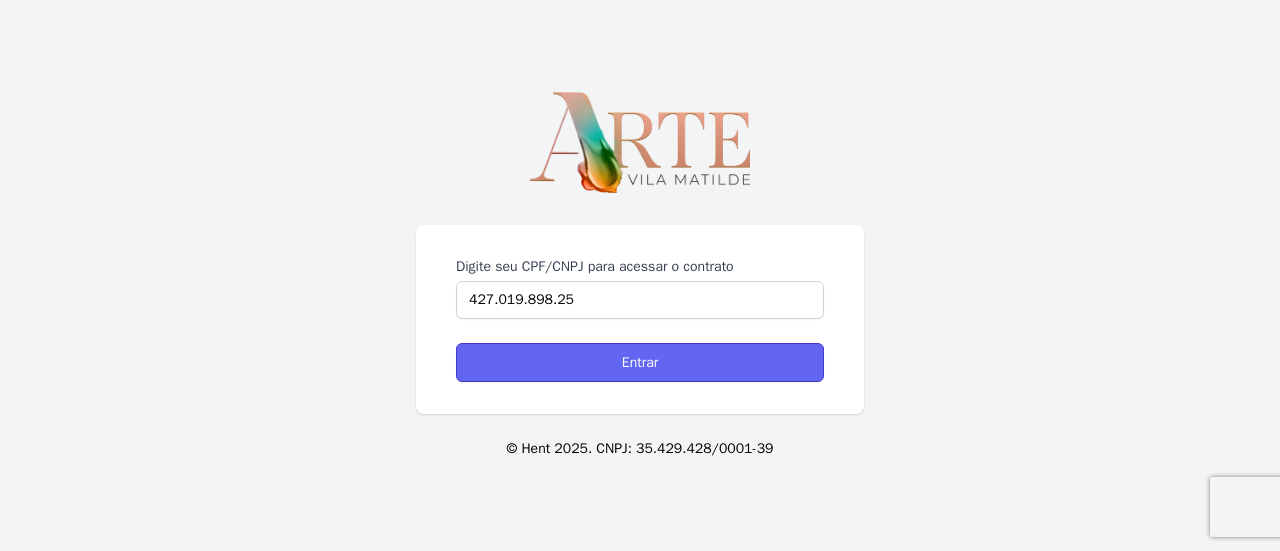 click on "Entrar" at bounding box center [640, 362] 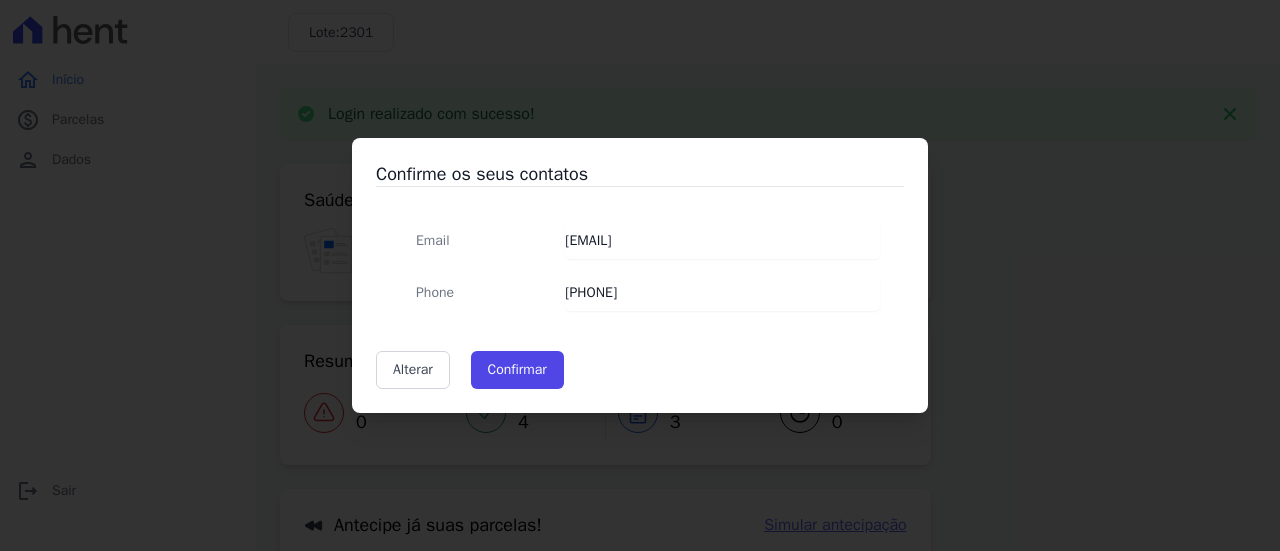 scroll, scrollTop: 0, scrollLeft: 0, axis: both 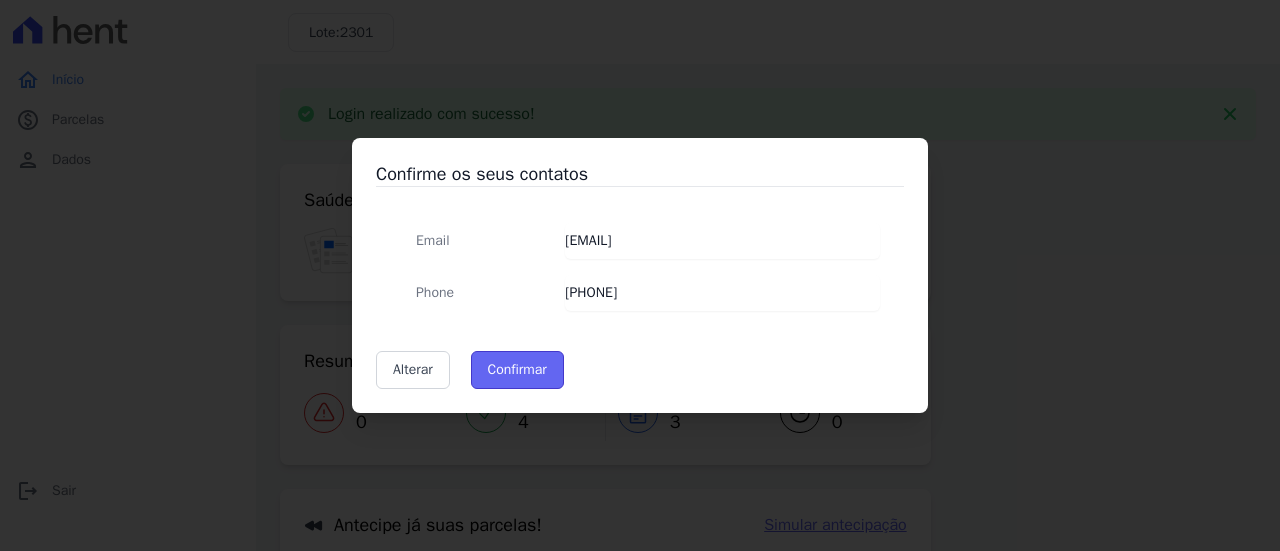 click on "Confirmar" at bounding box center [517, 370] 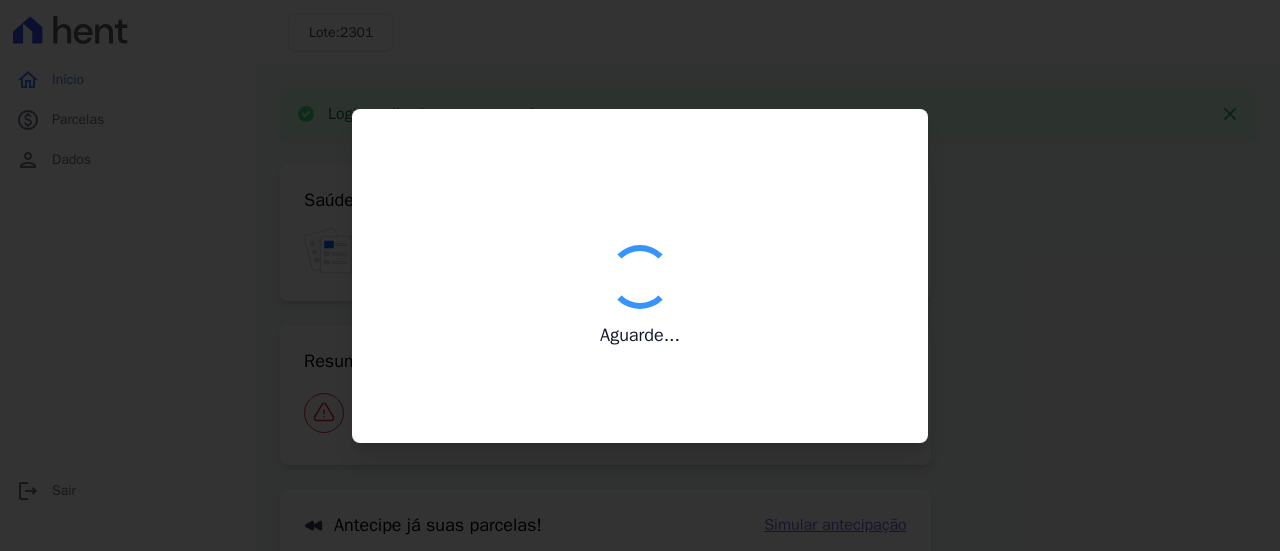 type on "Contatos confirmados com sucesso." 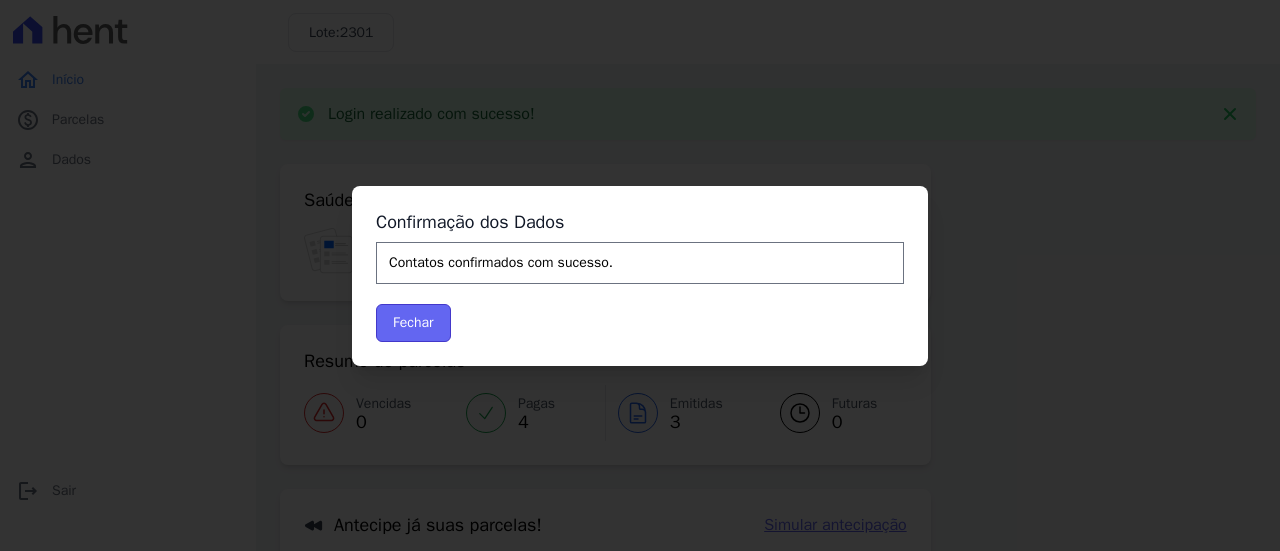 click on "Fechar" at bounding box center (413, 323) 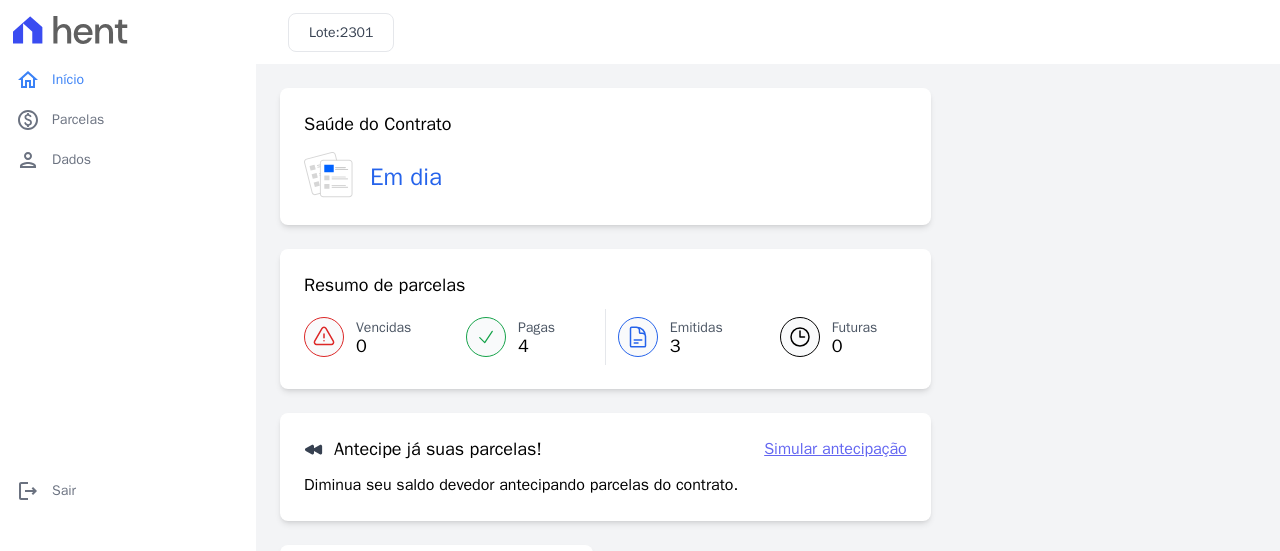 scroll, scrollTop: 0, scrollLeft: 0, axis: both 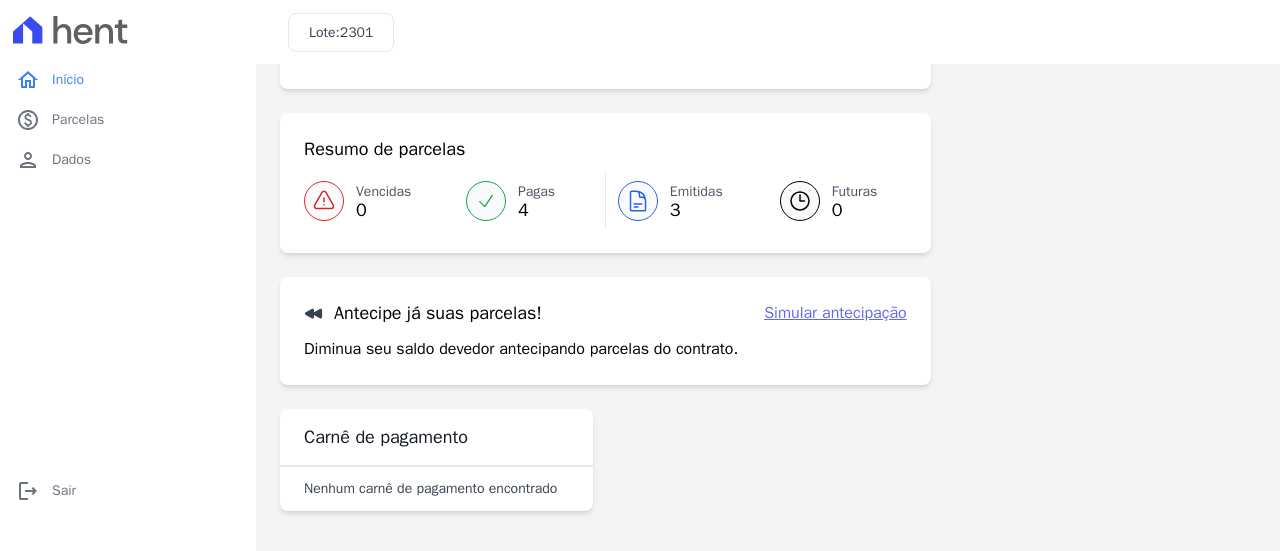click on "Simular antecipação" at bounding box center [835, 313] 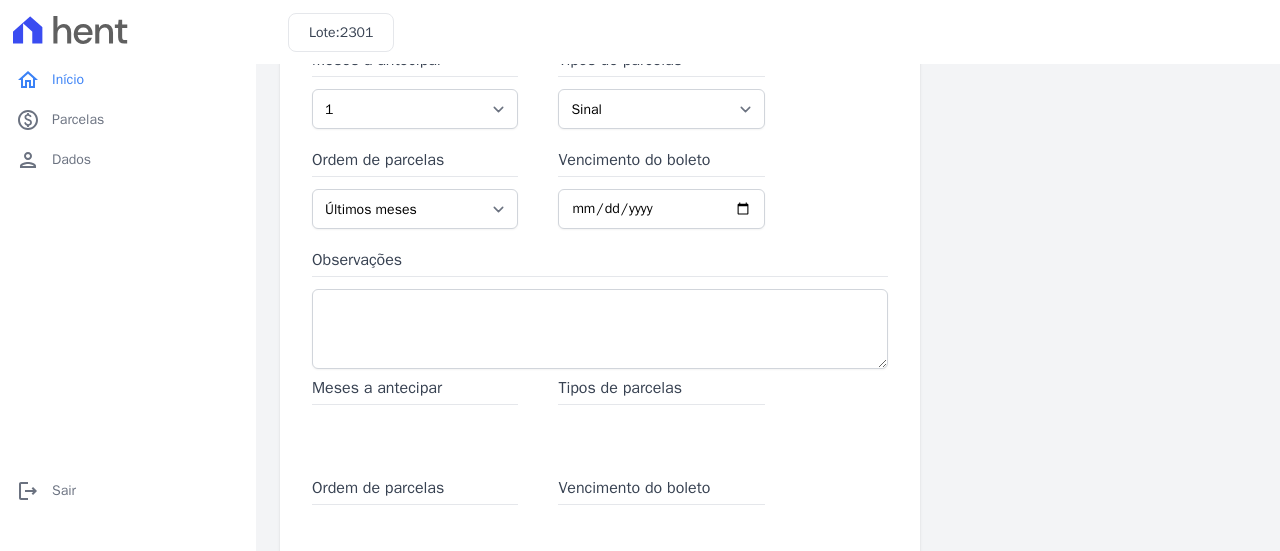 scroll, scrollTop: 0, scrollLeft: 0, axis: both 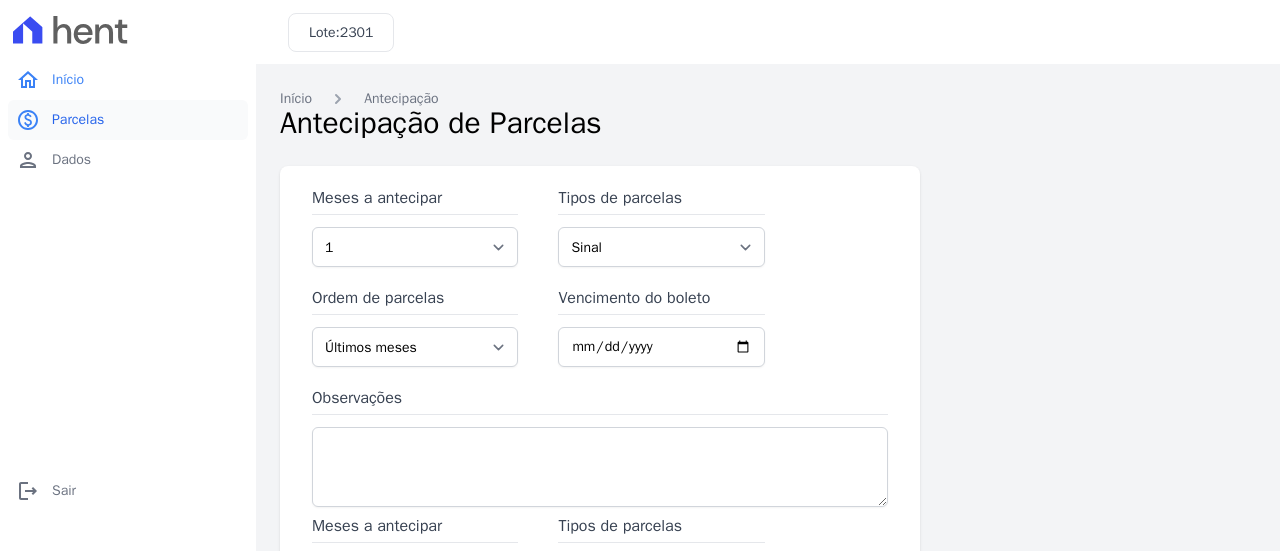 click on "Parcelas" at bounding box center [78, 120] 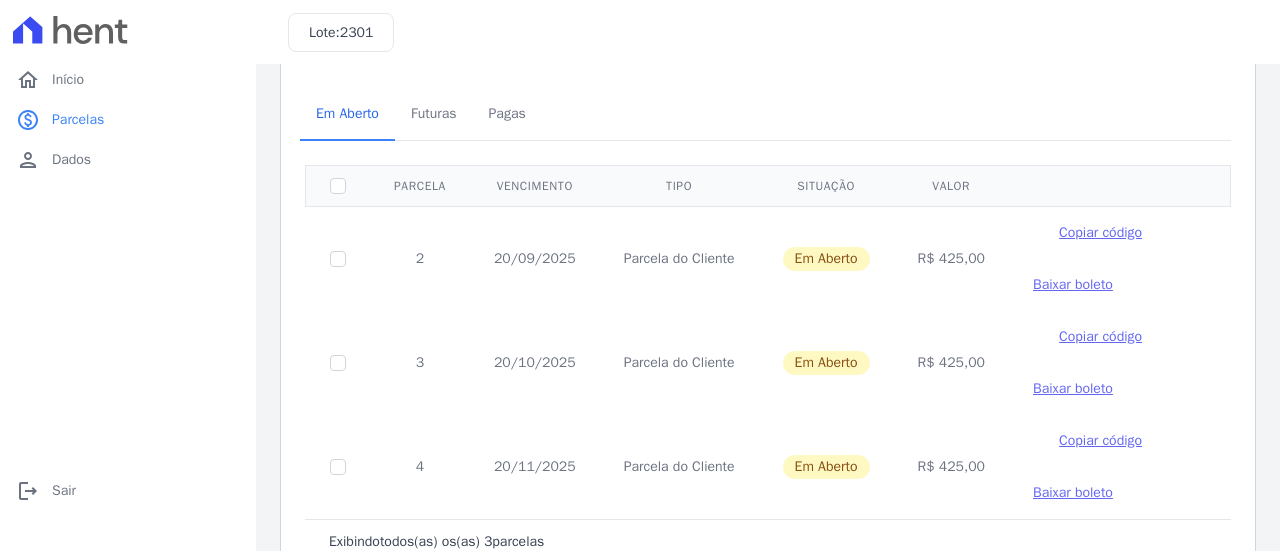 scroll, scrollTop: 0, scrollLeft: 0, axis: both 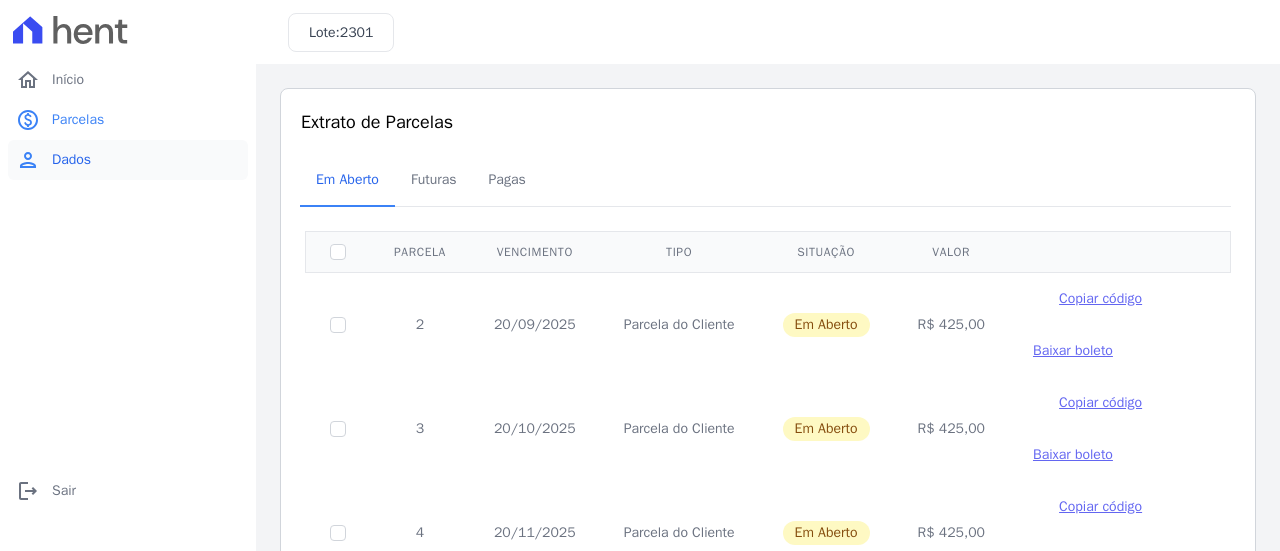 click on "person Dados" at bounding box center (128, 160) 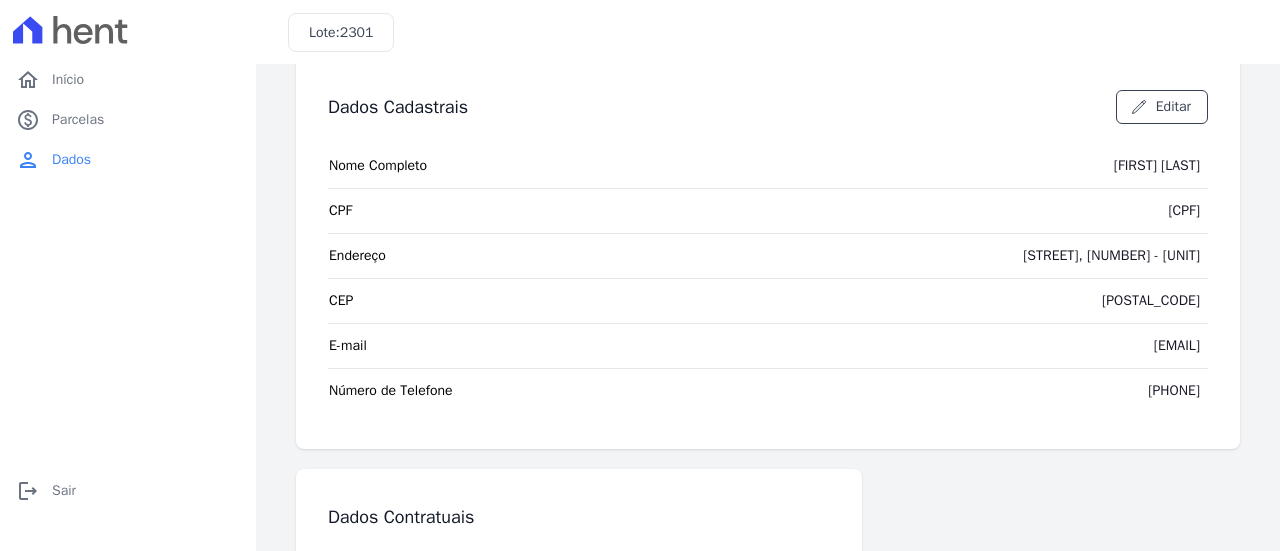 scroll, scrollTop: 0, scrollLeft: 0, axis: both 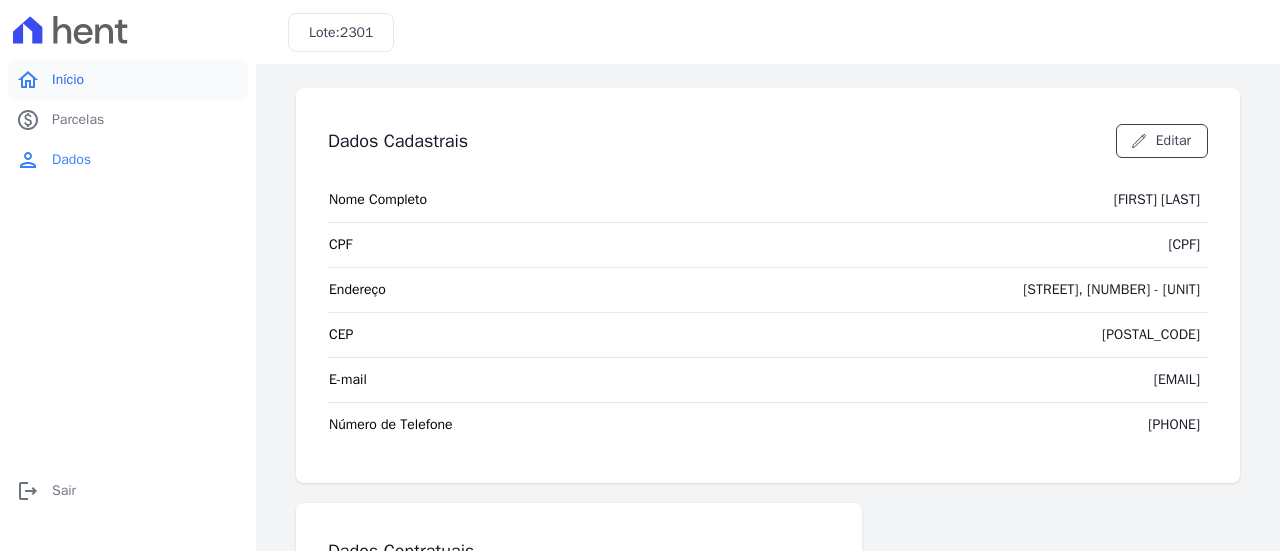 click on "Início" at bounding box center (68, 80) 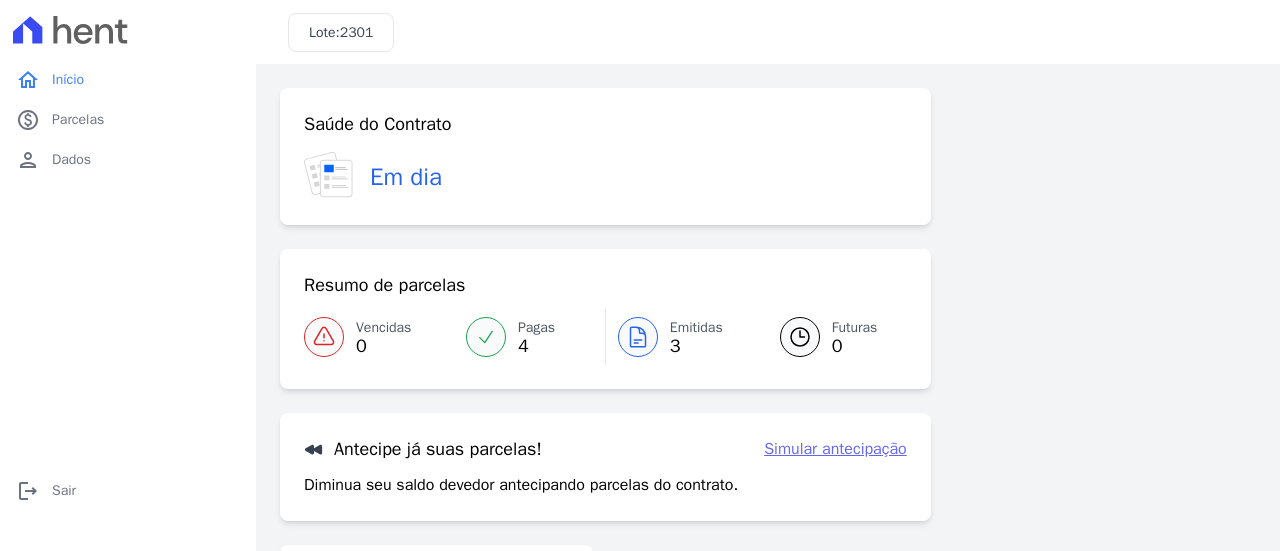 click 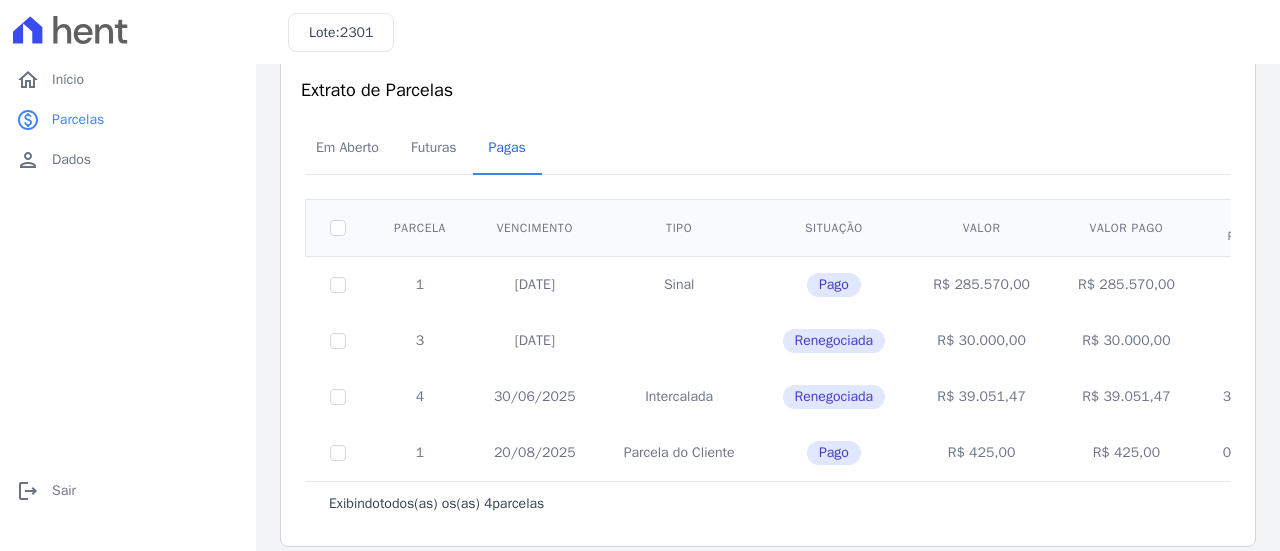 scroll, scrollTop: 49, scrollLeft: 0, axis: vertical 